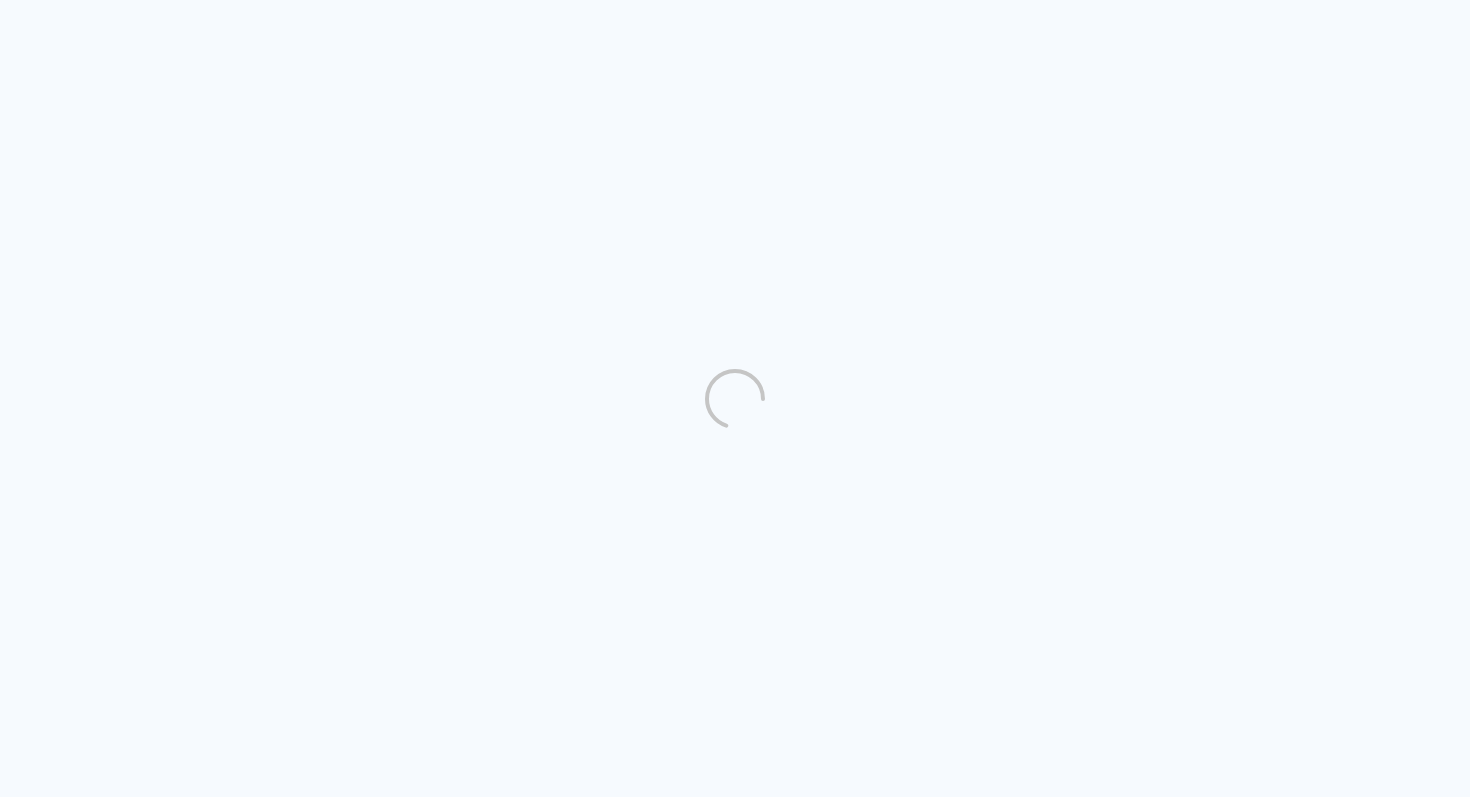 scroll, scrollTop: 0, scrollLeft: 0, axis: both 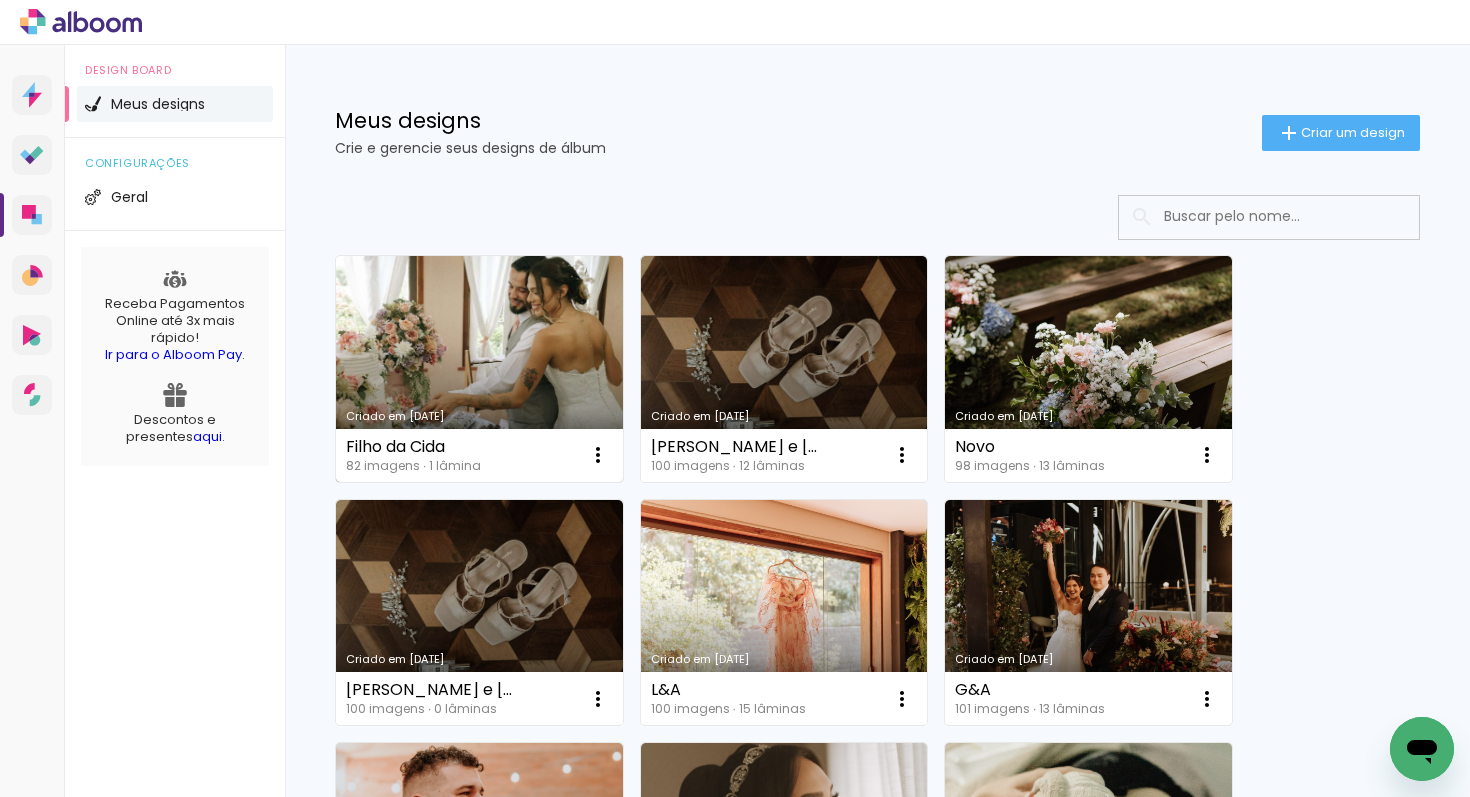 click on "Criado em [DATE]" at bounding box center [479, 369] 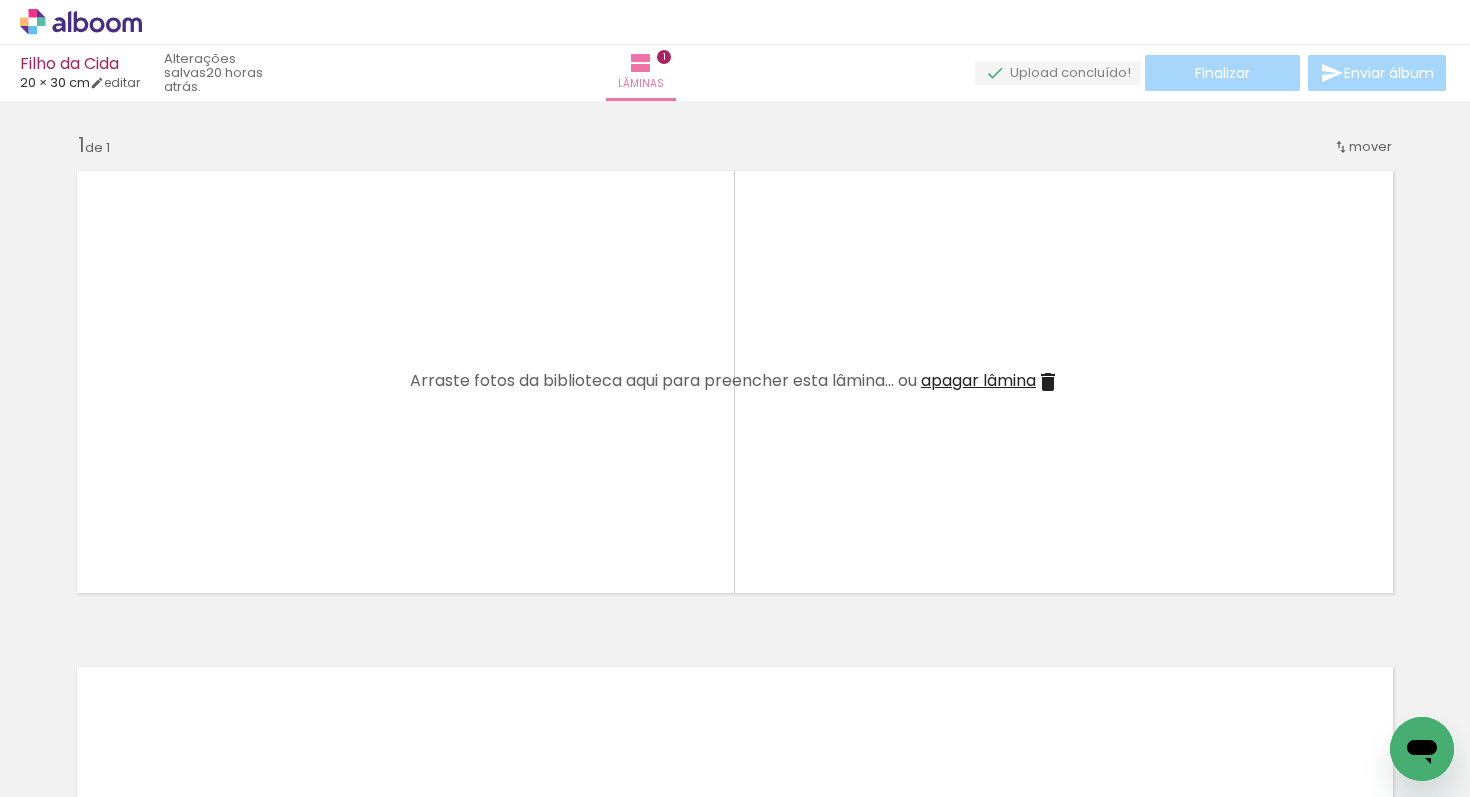 scroll, scrollTop: 0, scrollLeft: 7884, axis: horizontal 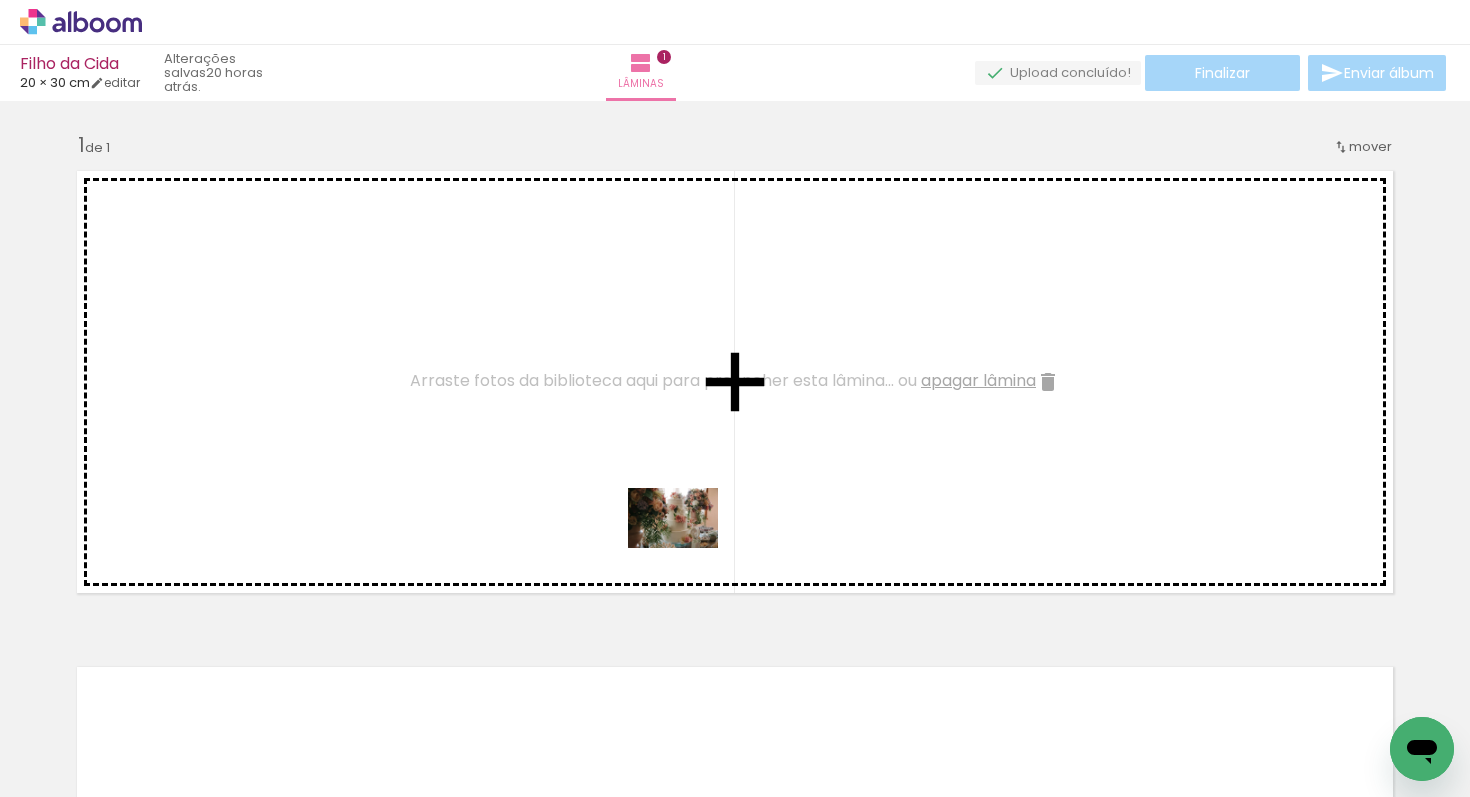 drag, startPoint x: 818, startPoint y: 740, endPoint x: 683, endPoint y: 543, distance: 238.81792 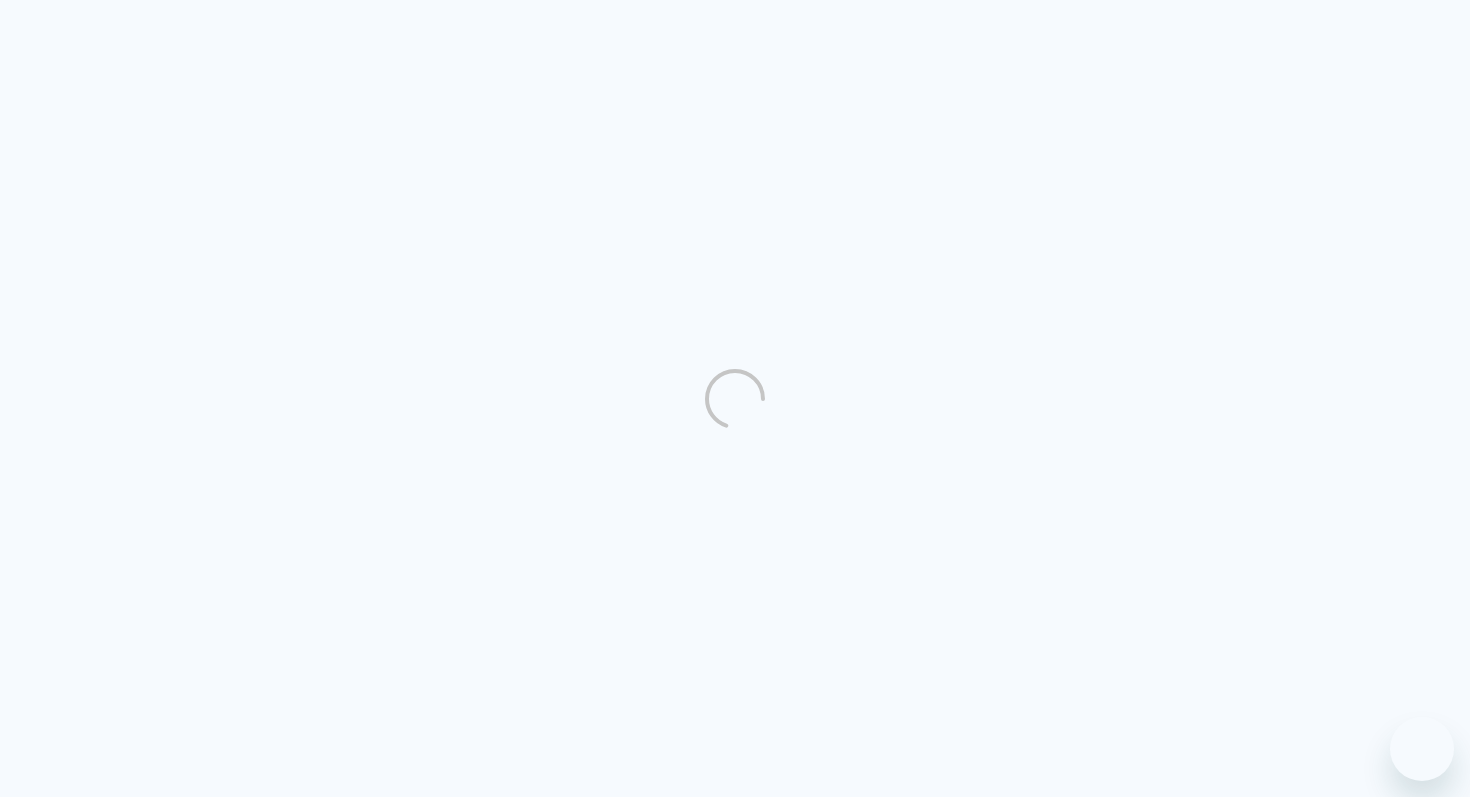 scroll, scrollTop: 0, scrollLeft: 0, axis: both 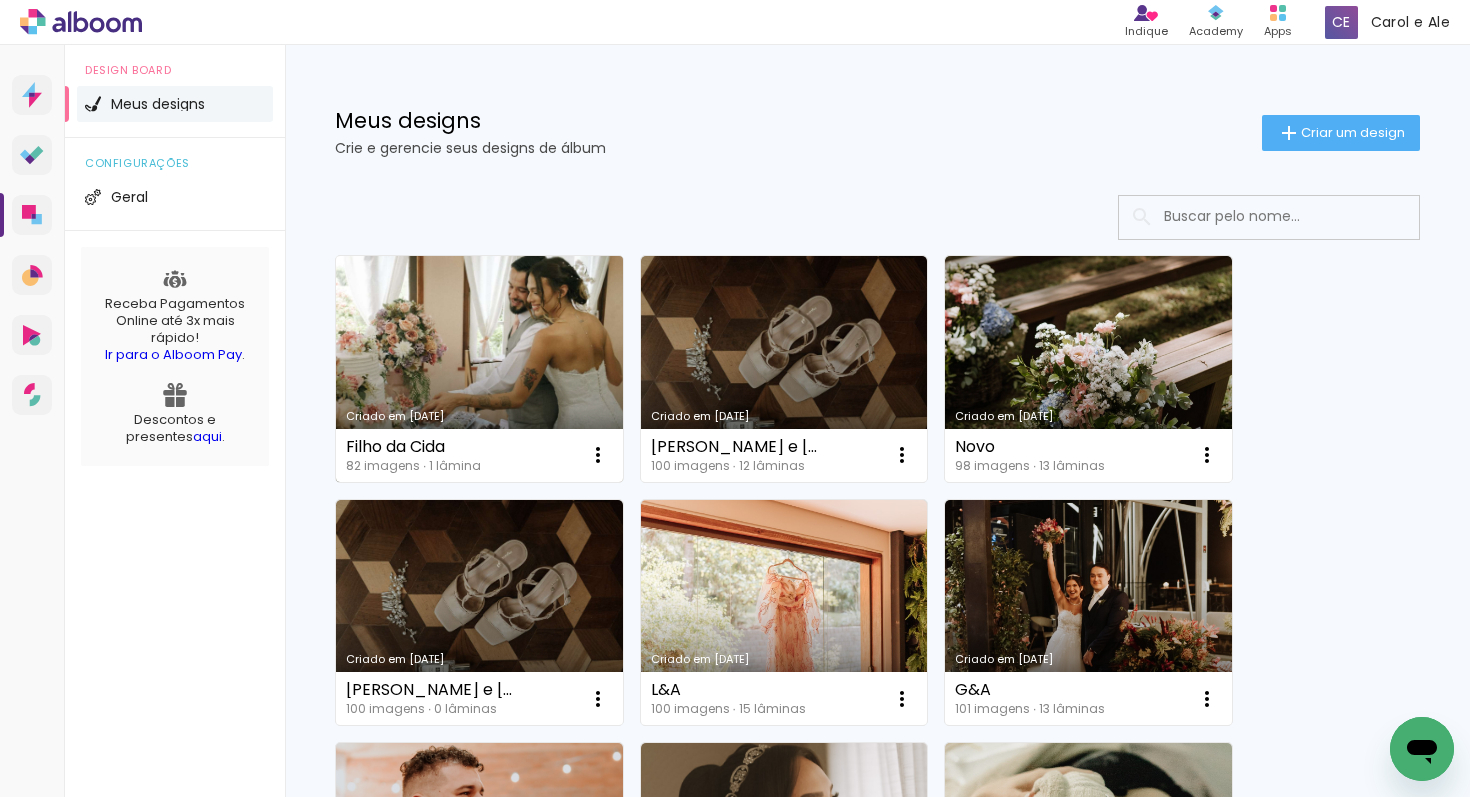 click on "Criado em [DATE]" at bounding box center (479, 369) 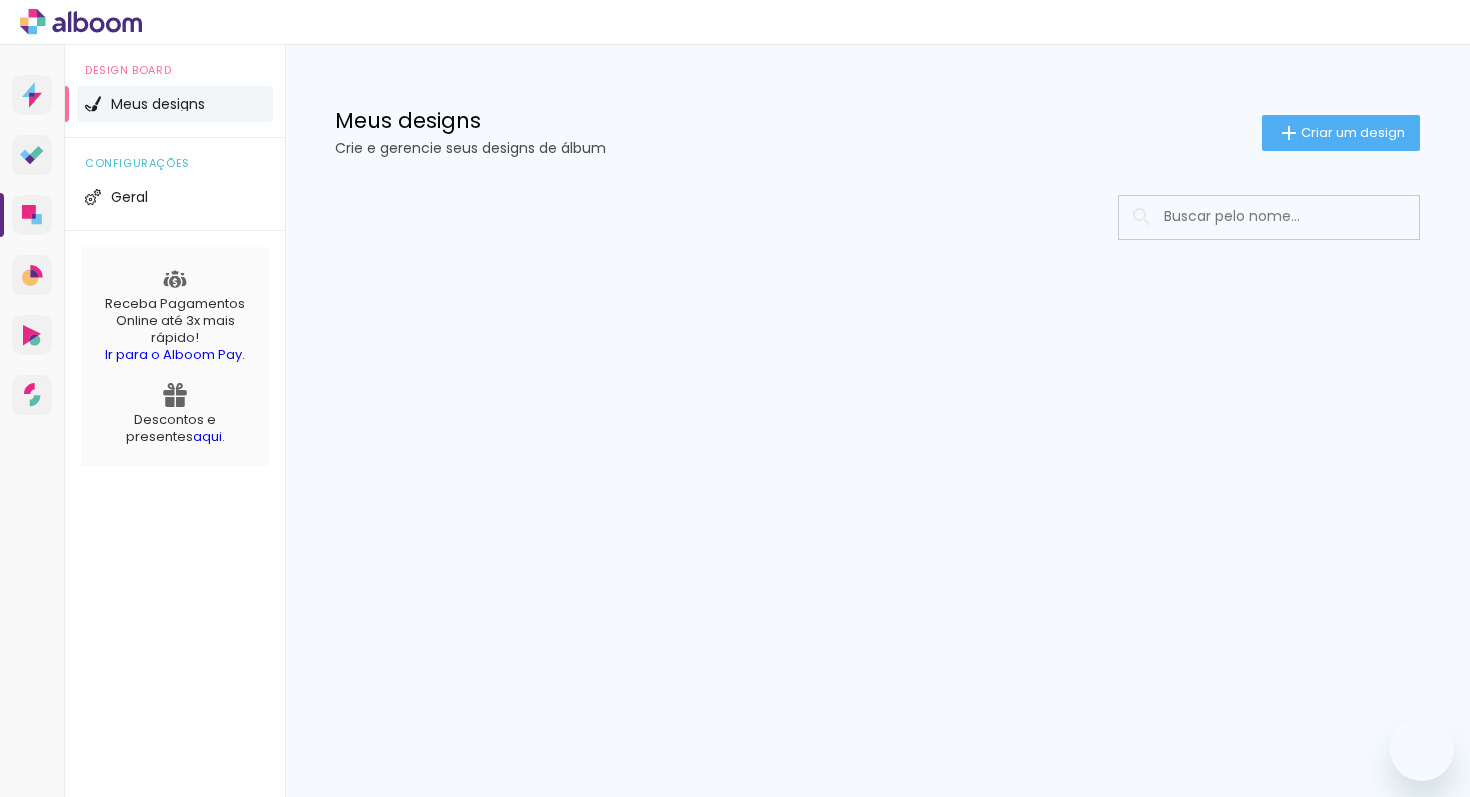 scroll, scrollTop: 0, scrollLeft: 0, axis: both 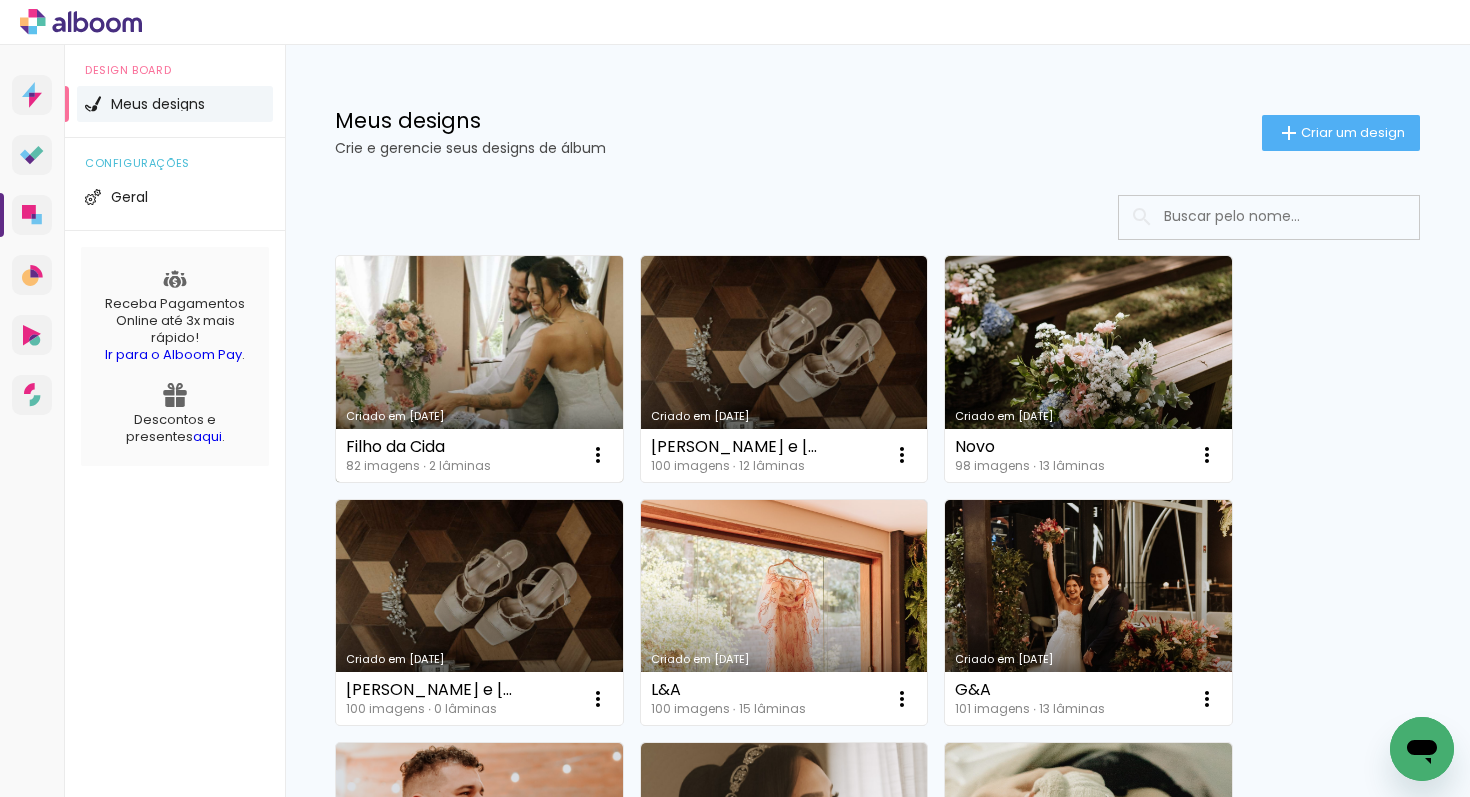 click on "Criado em [DATE]" at bounding box center [479, 369] 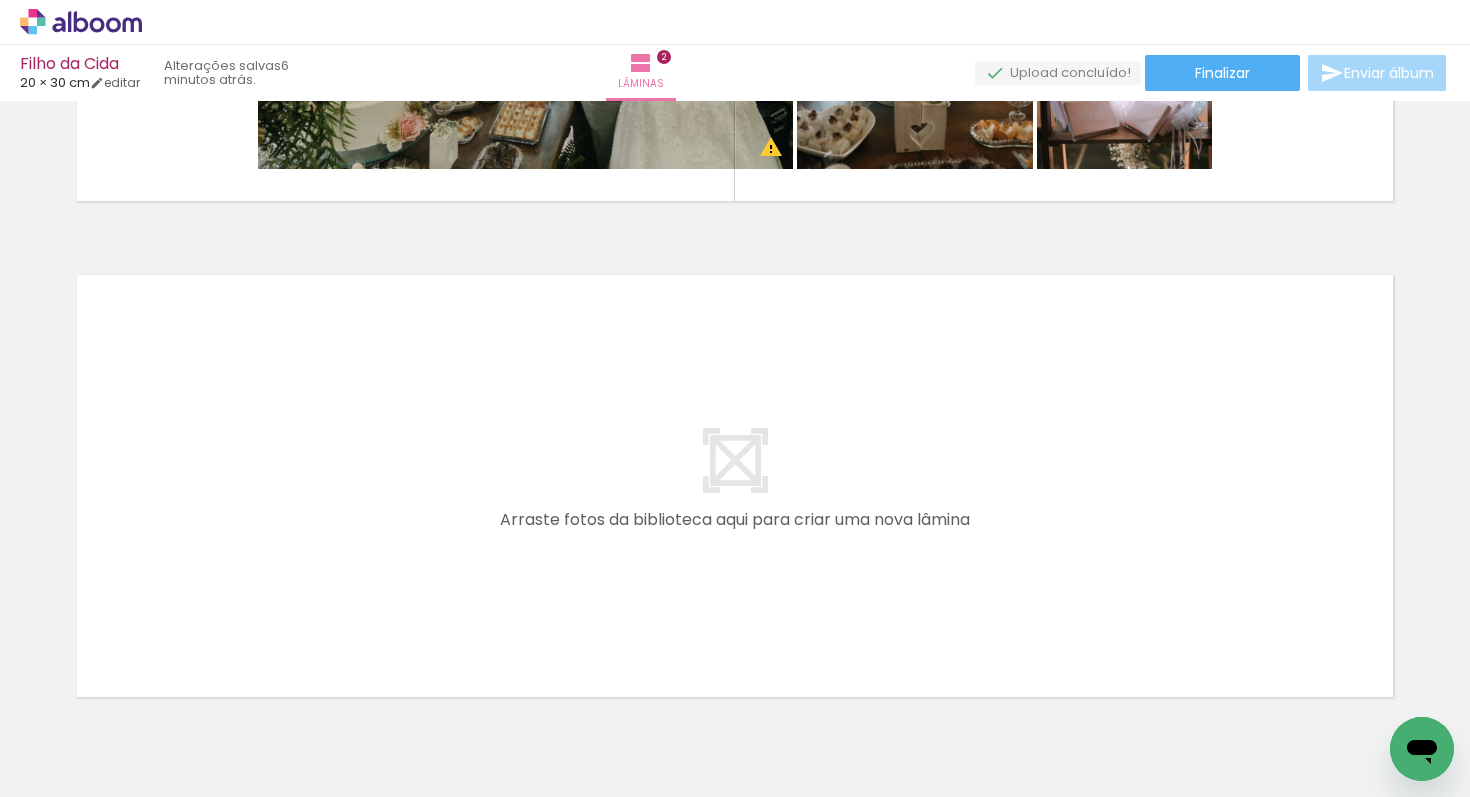 scroll, scrollTop: 889, scrollLeft: 0, axis: vertical 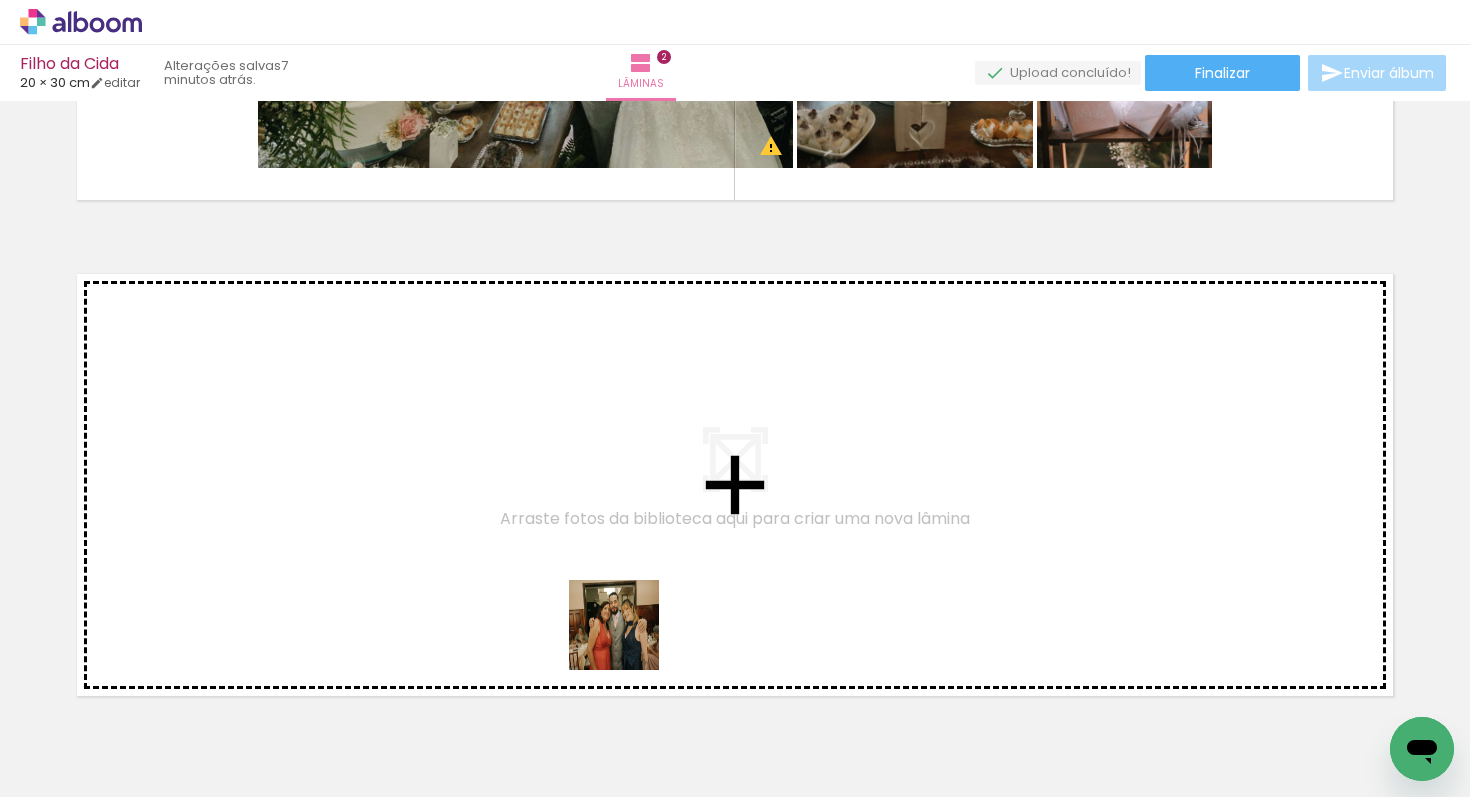 drag, startPoint x: 641, startPoint y: 735, endPoint x: 587, endPoint y: 561, distance: 182.18672 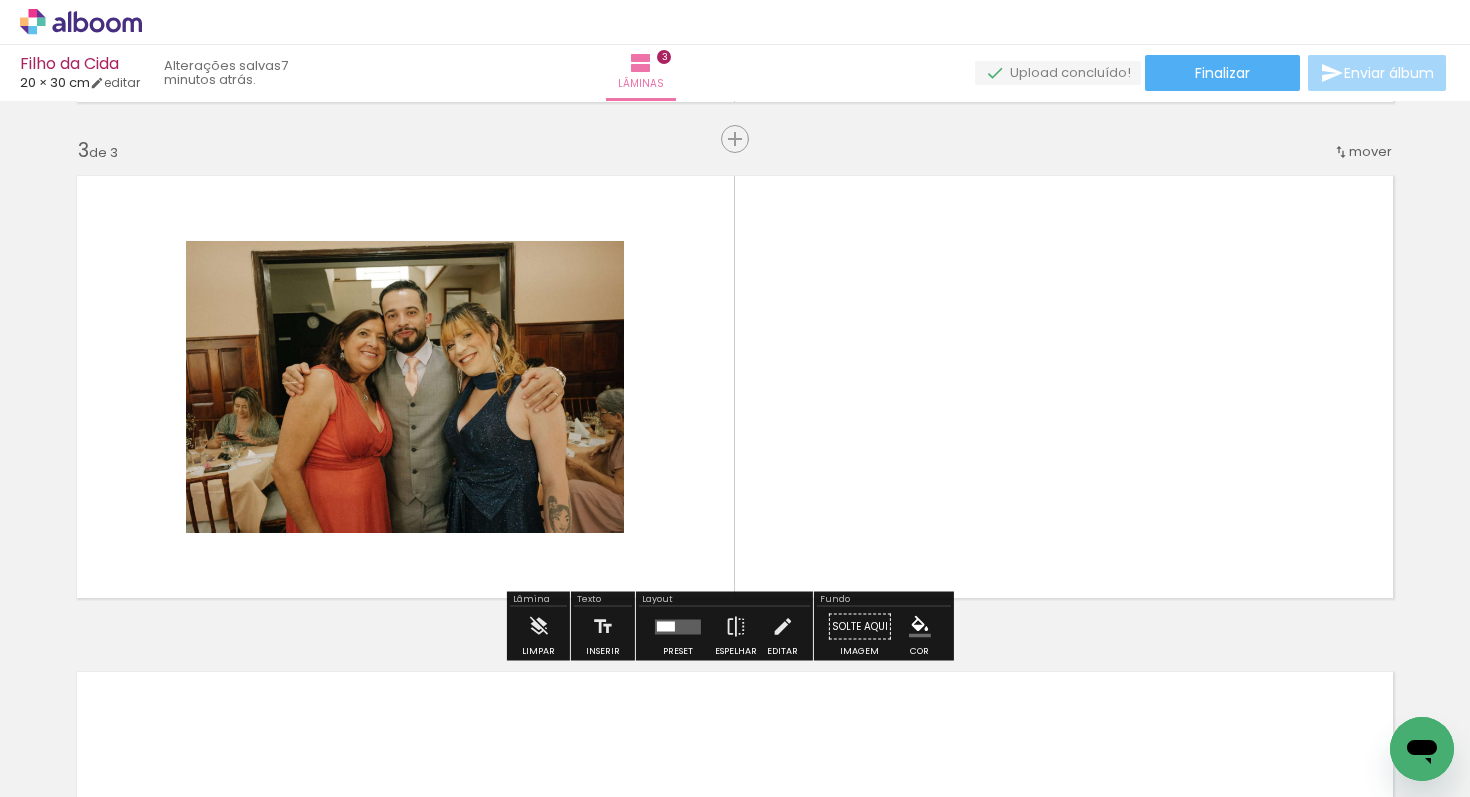 scroll, scrollTop: 987, scrollLeft: 0, axis: vertical 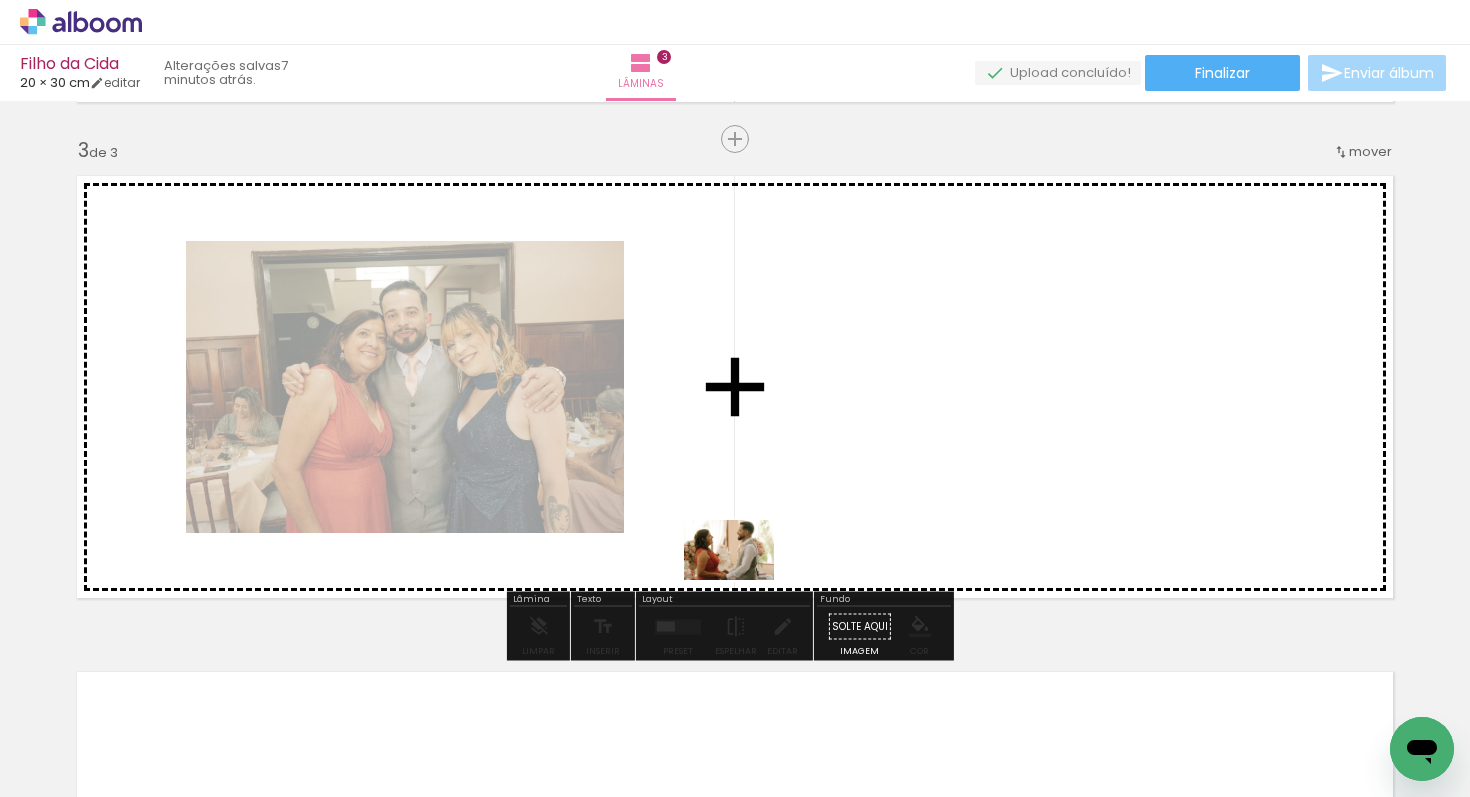 drag, startPoint x: 759, startPoint y: 737, endPoint x: 743, endPoint y: 577, distance: 160.798 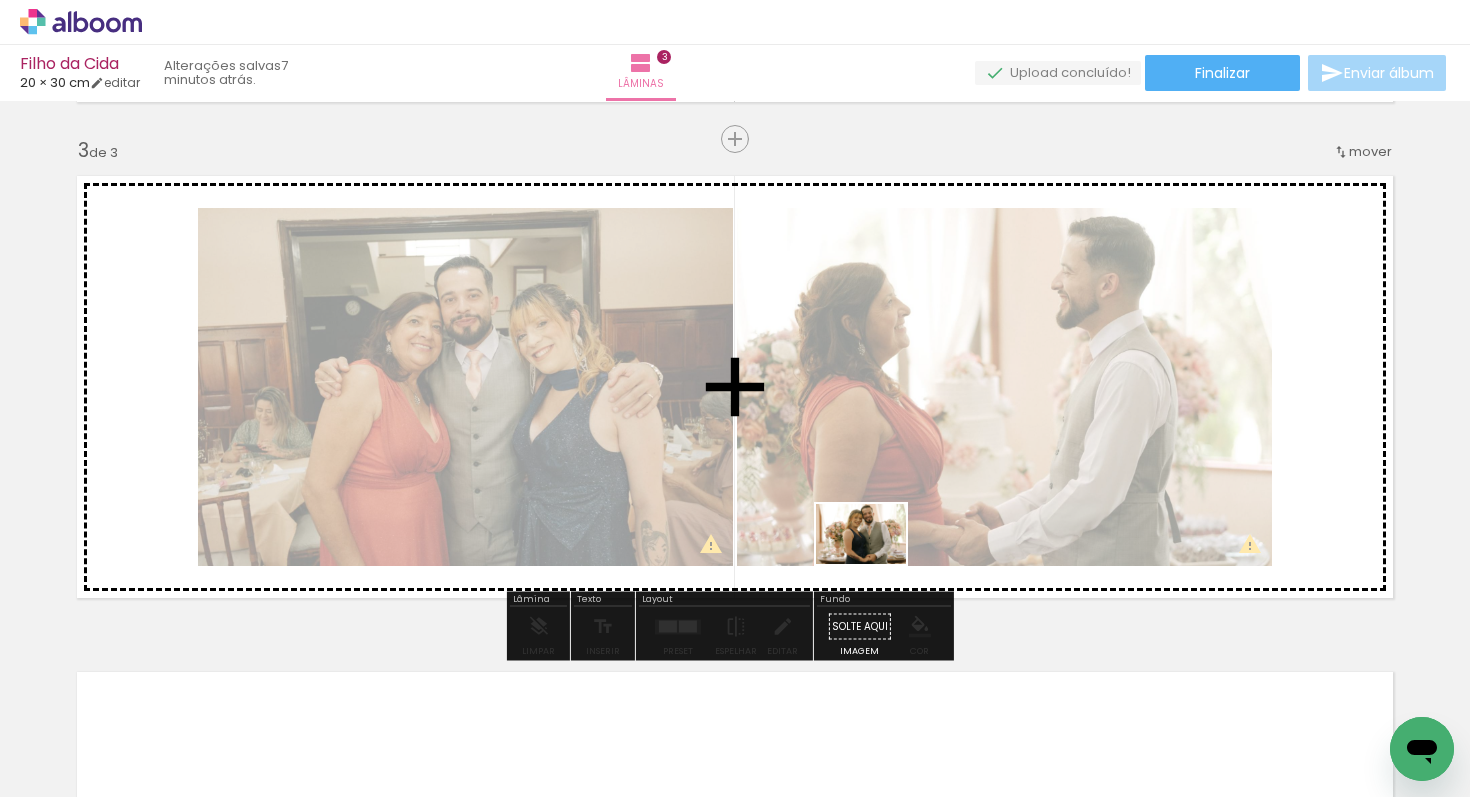 drag, startPoint x: 879, startPoint y: 731, endPoint x: 876, endPoint y: 562, distance: 169.02663 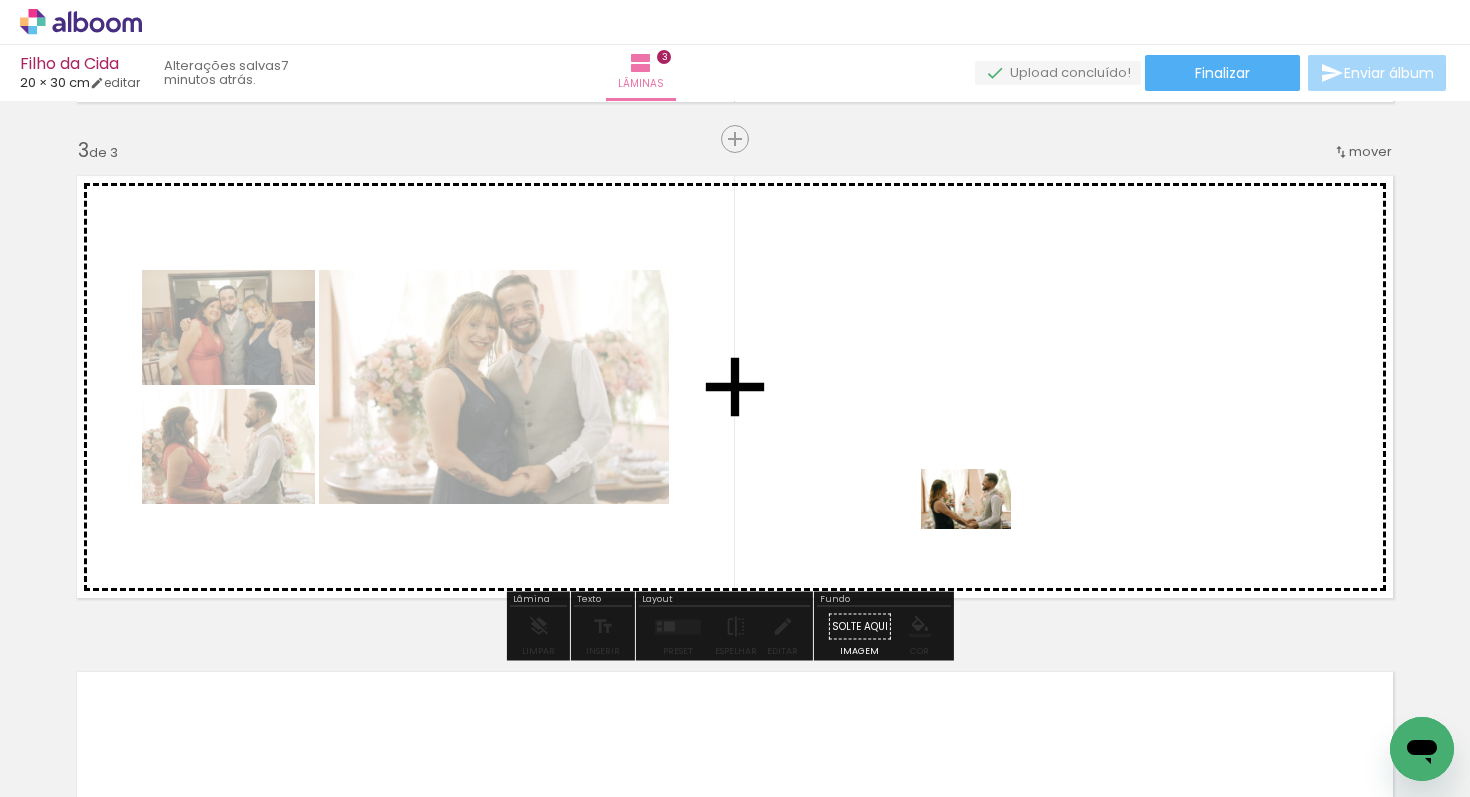 drag, startPoint x: 981, startPoint y: 740, endPoint x: 981, endPoint y: 529, distance: 211 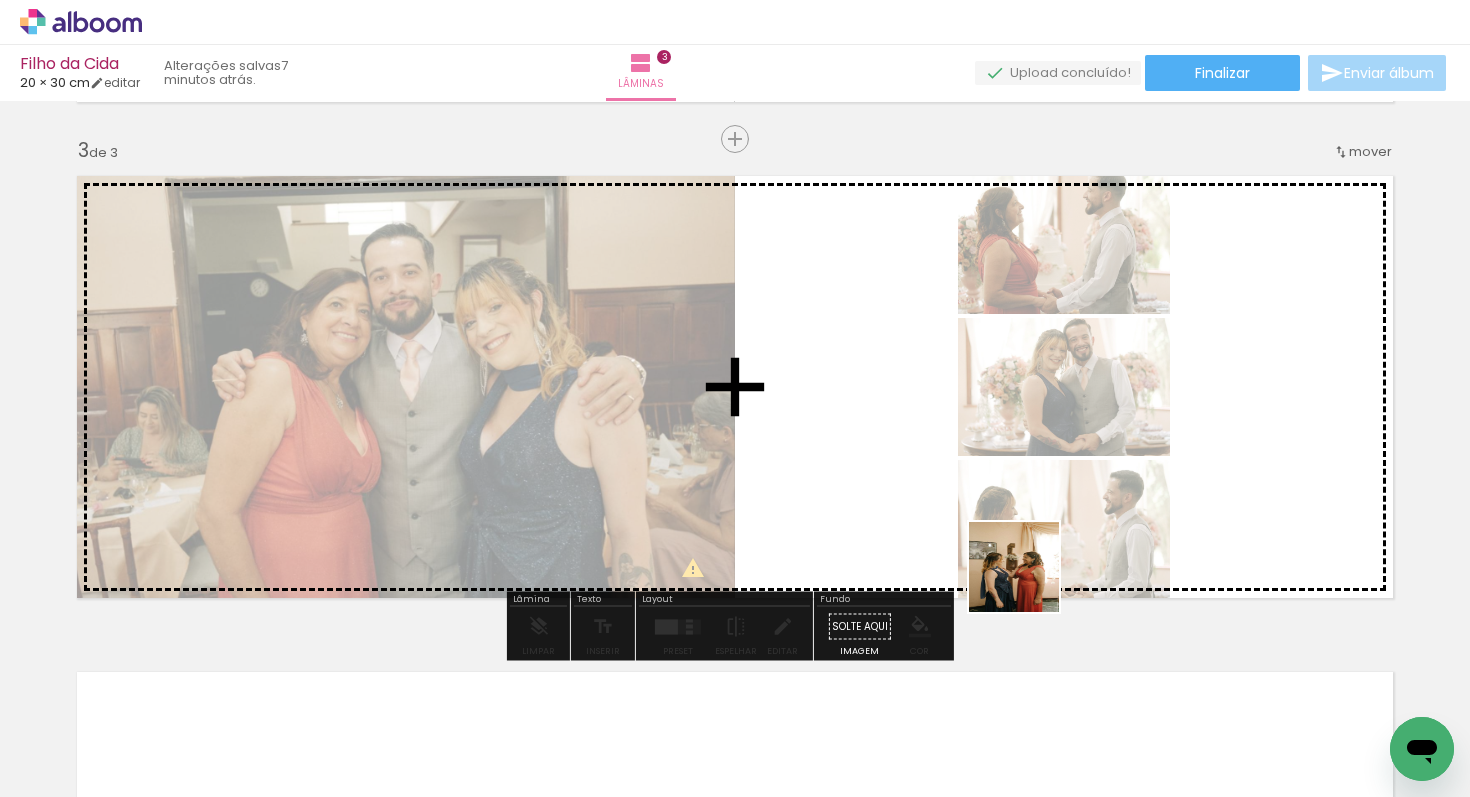 drag, startPoint x: 1101, startPoint y: 730, endPoint x: 998, endPoint y: 557, distance: 201.34052 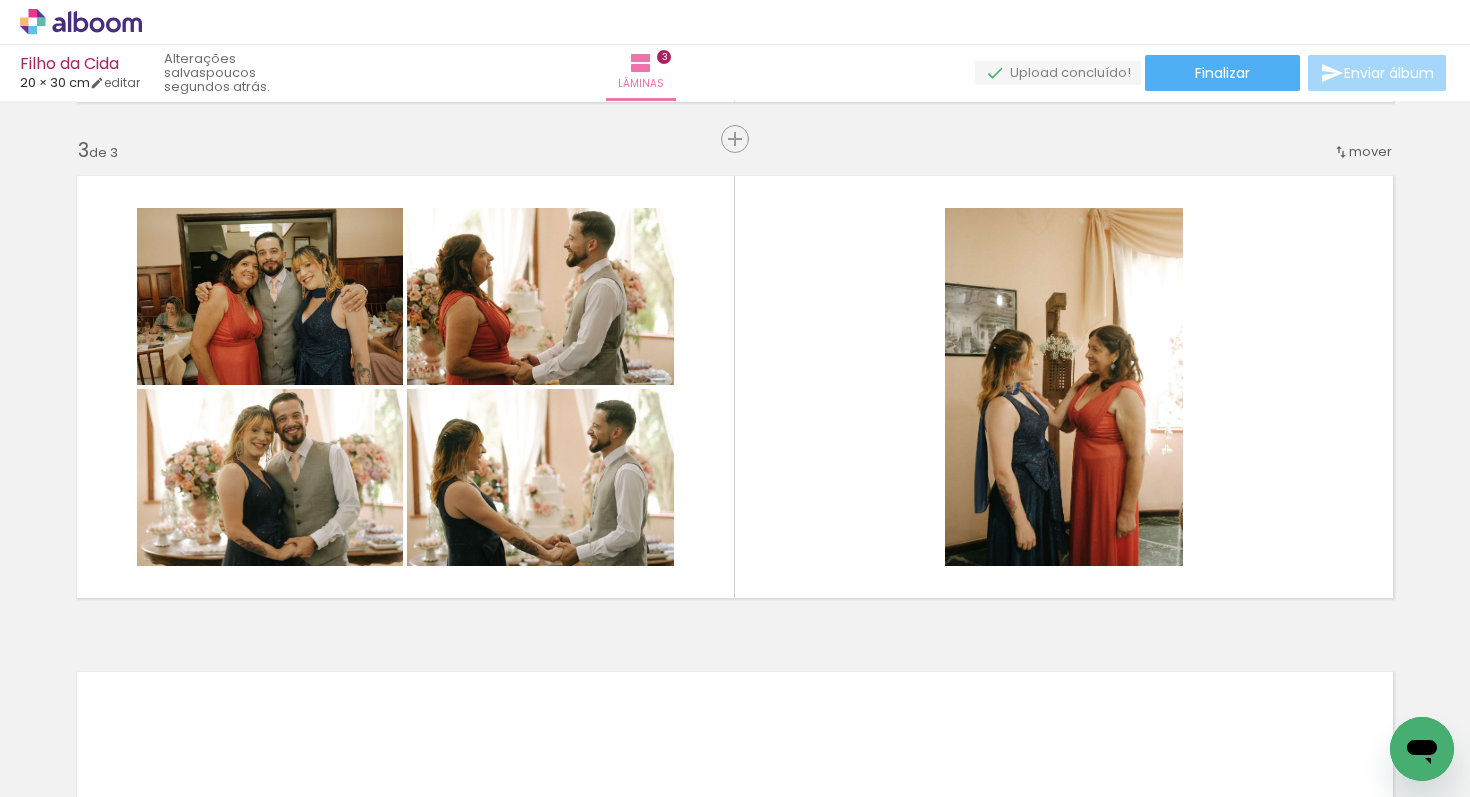 scroll, scrollTop: 0, scrollLeft: 2518, axis: horizontal 